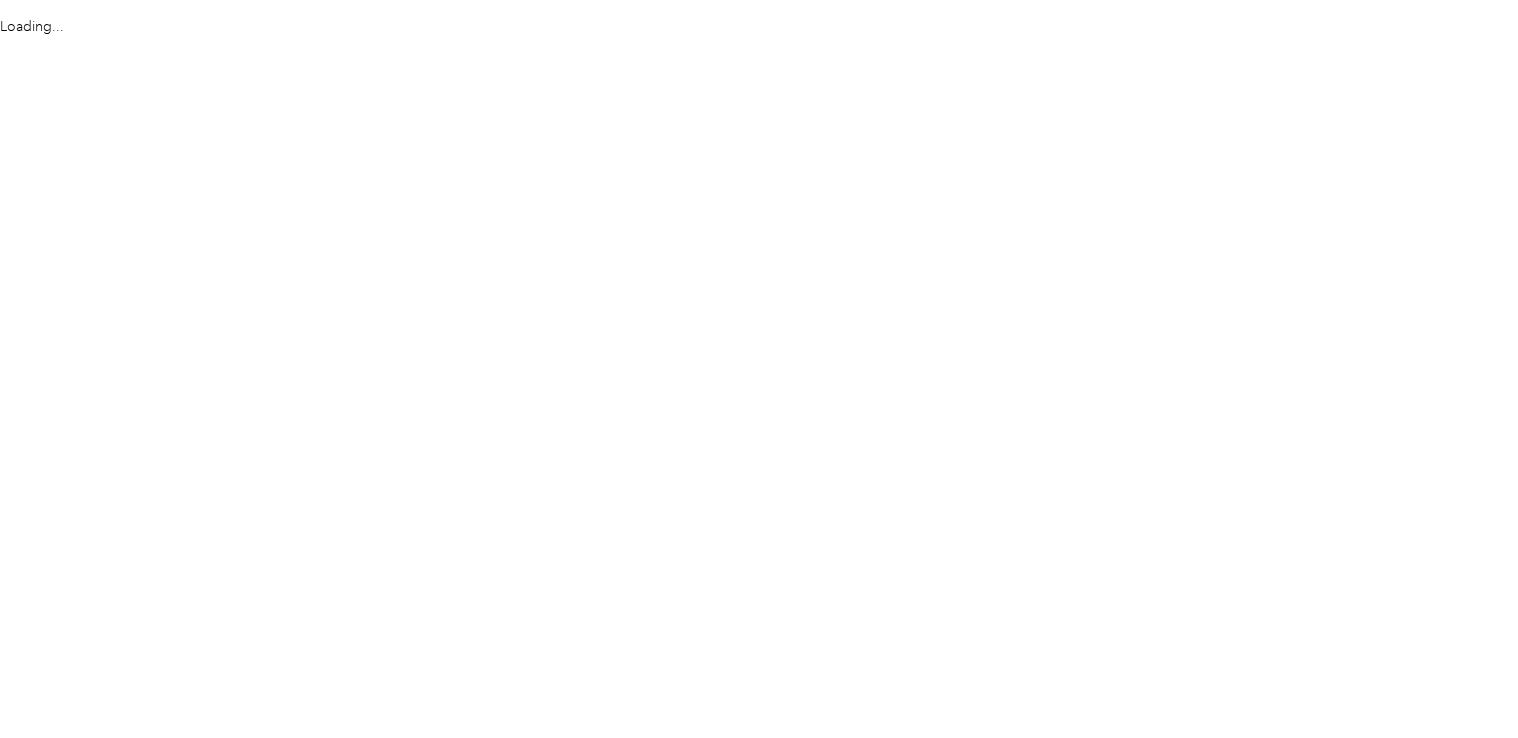 scroll, scrollTop: 0, scrollLeft: 0, axis: both 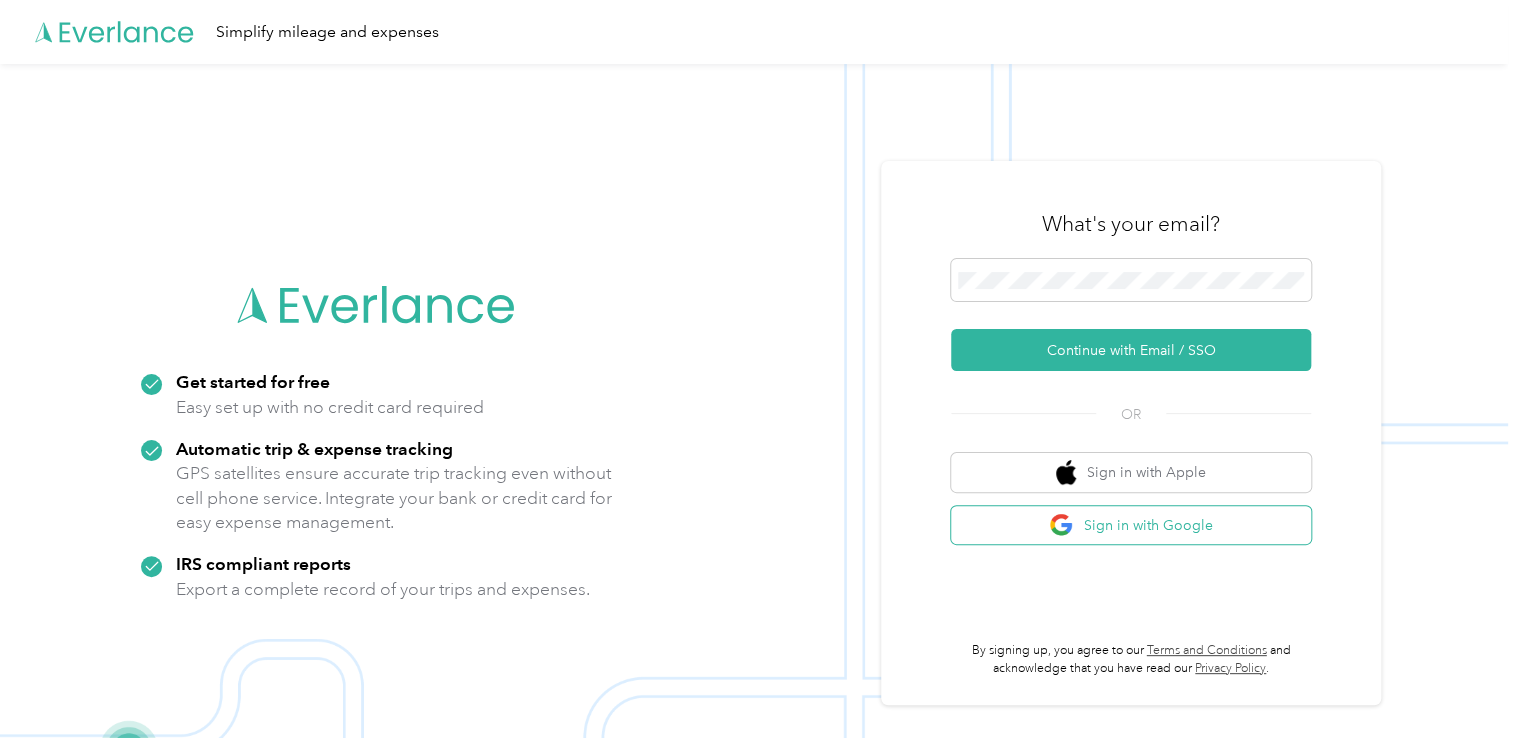 click at bounding box center [1061, 525] 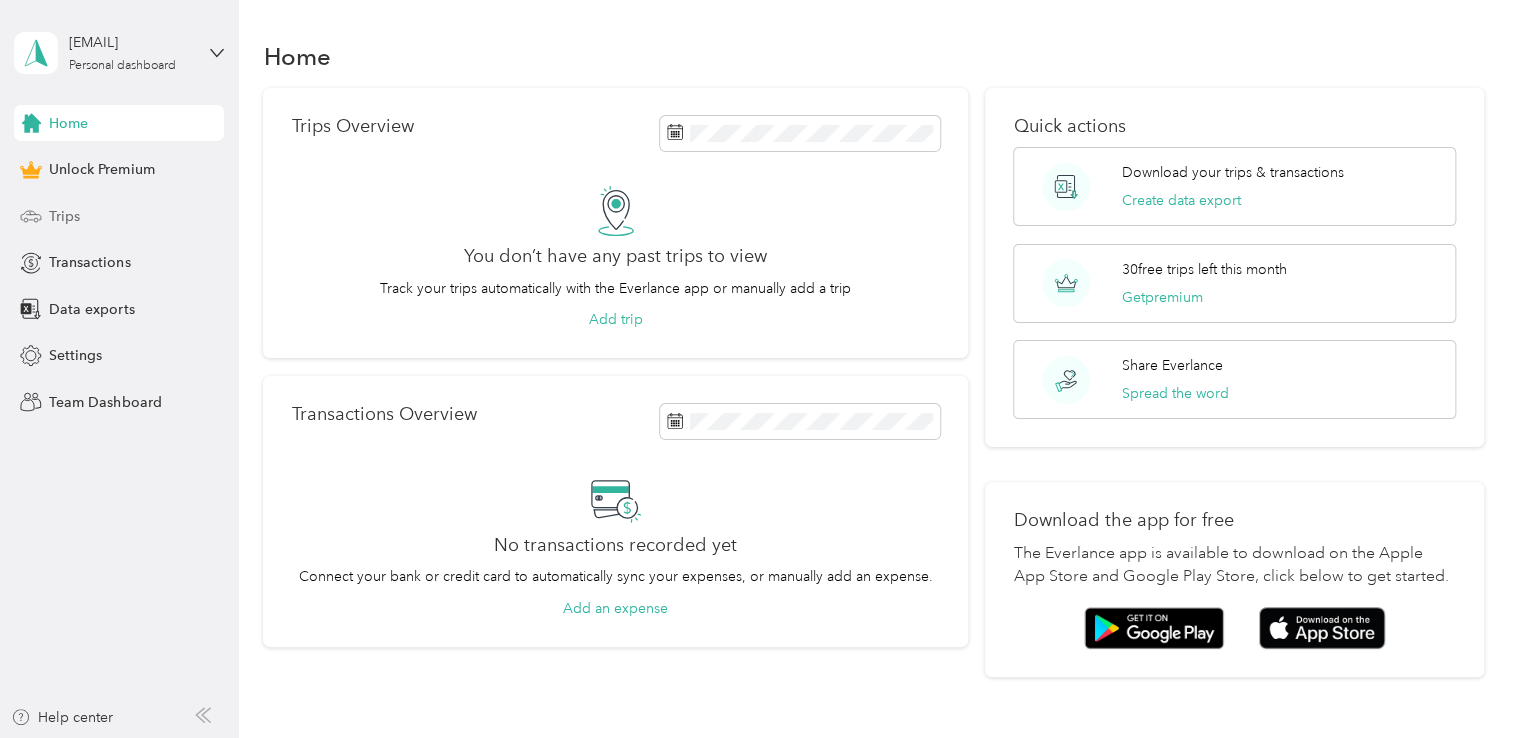 click on "Trips" at bounding box center (64, 216) 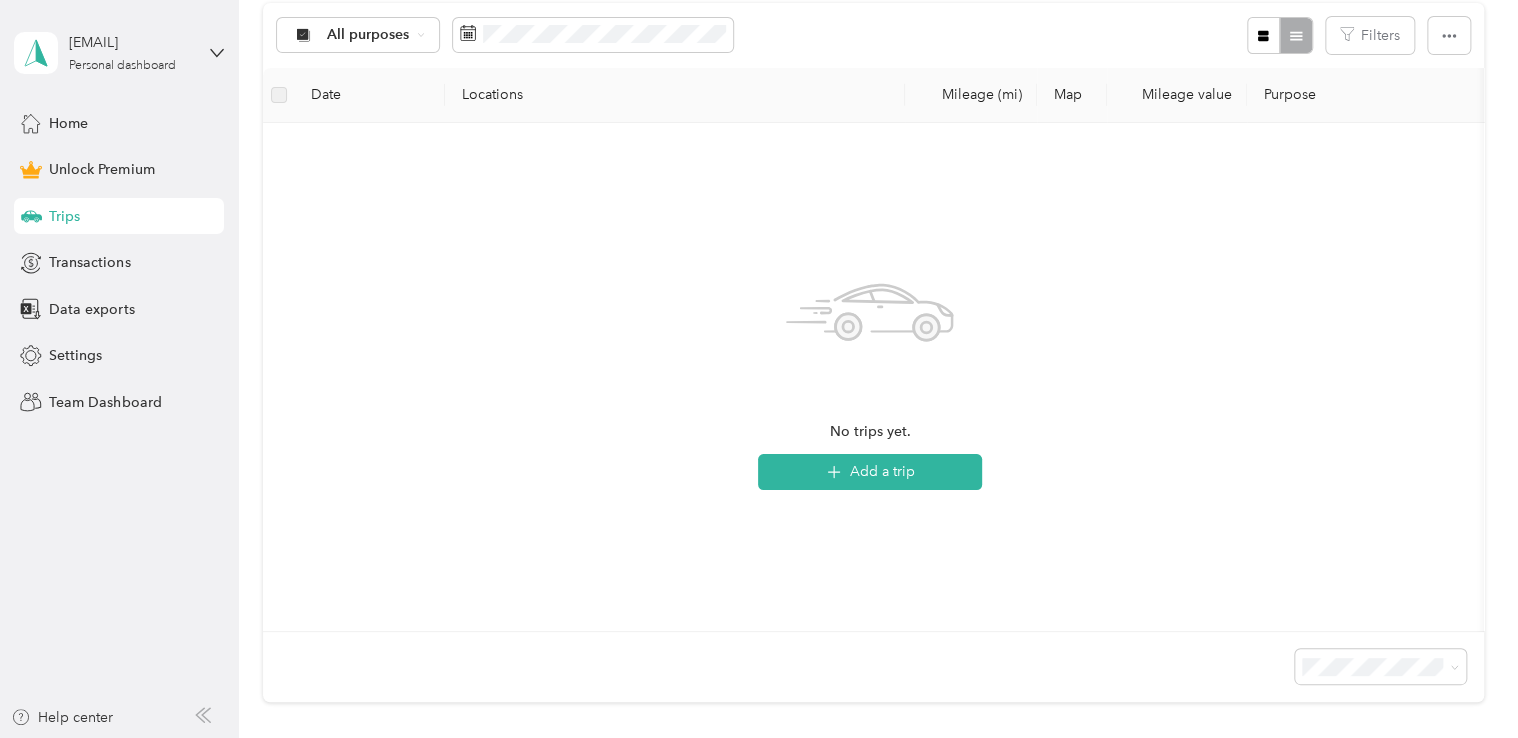 scroll, scrollTop: 500, scrollLeft: 0, axis: vertical 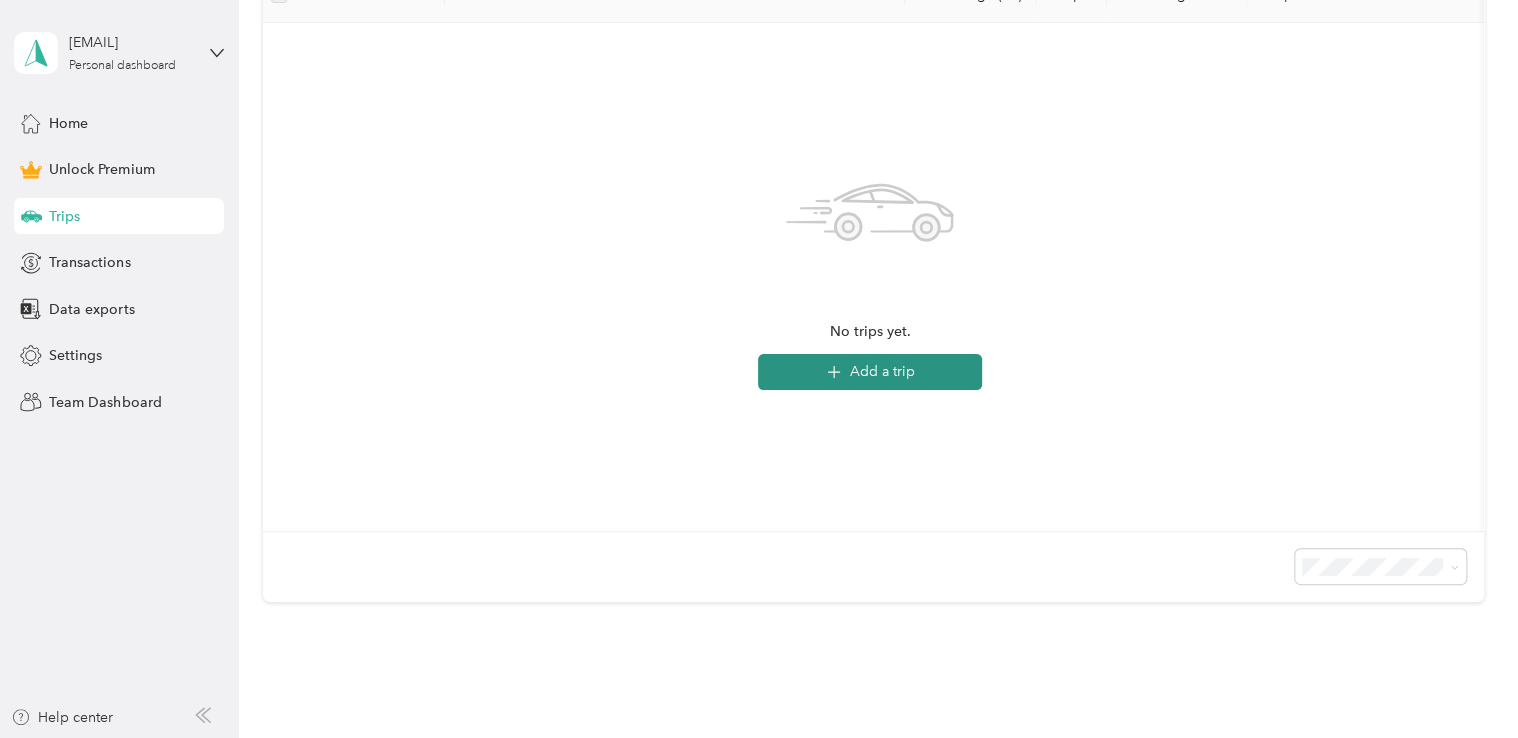 click on "Add a trip" at bounding box center [870, 372] 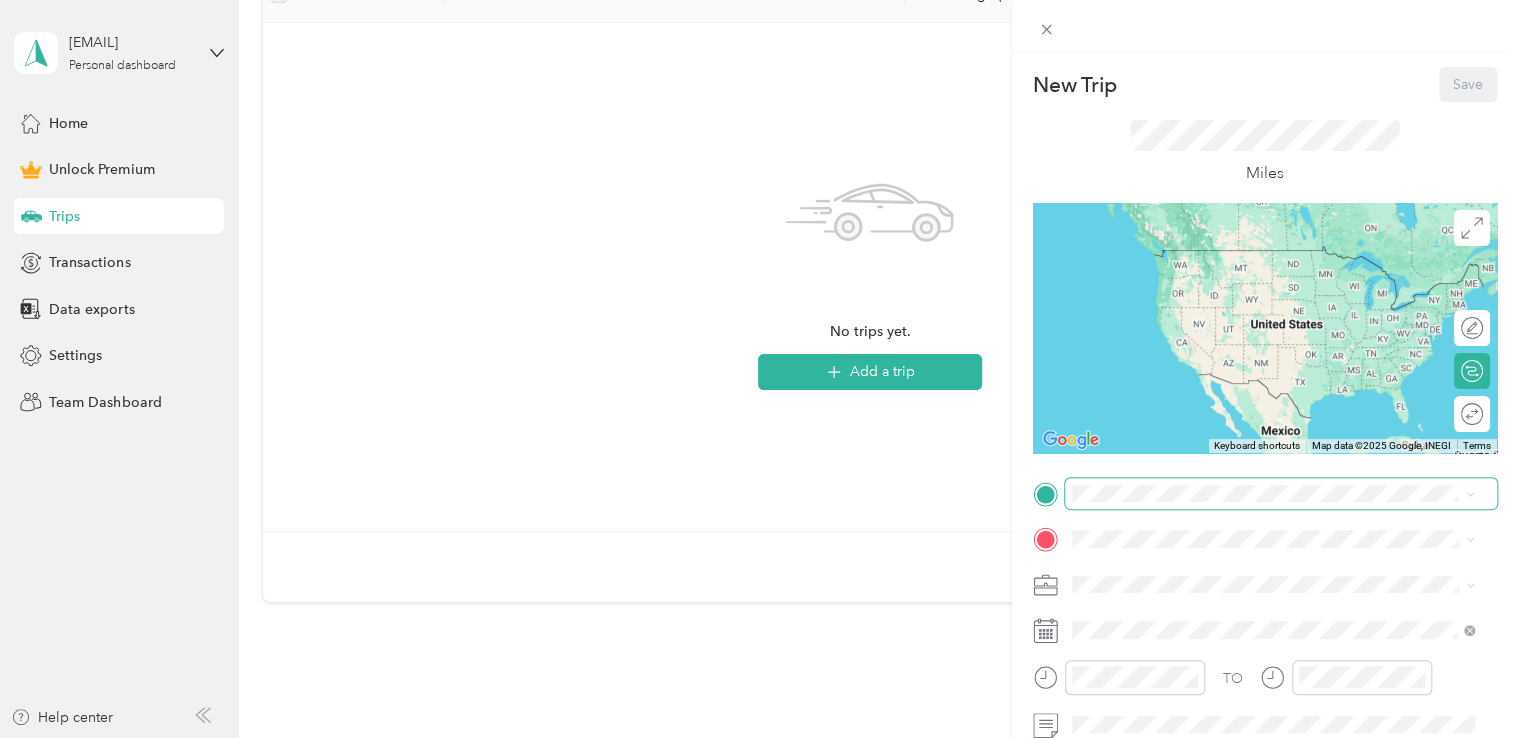 click at bounding box center (1281, 494) 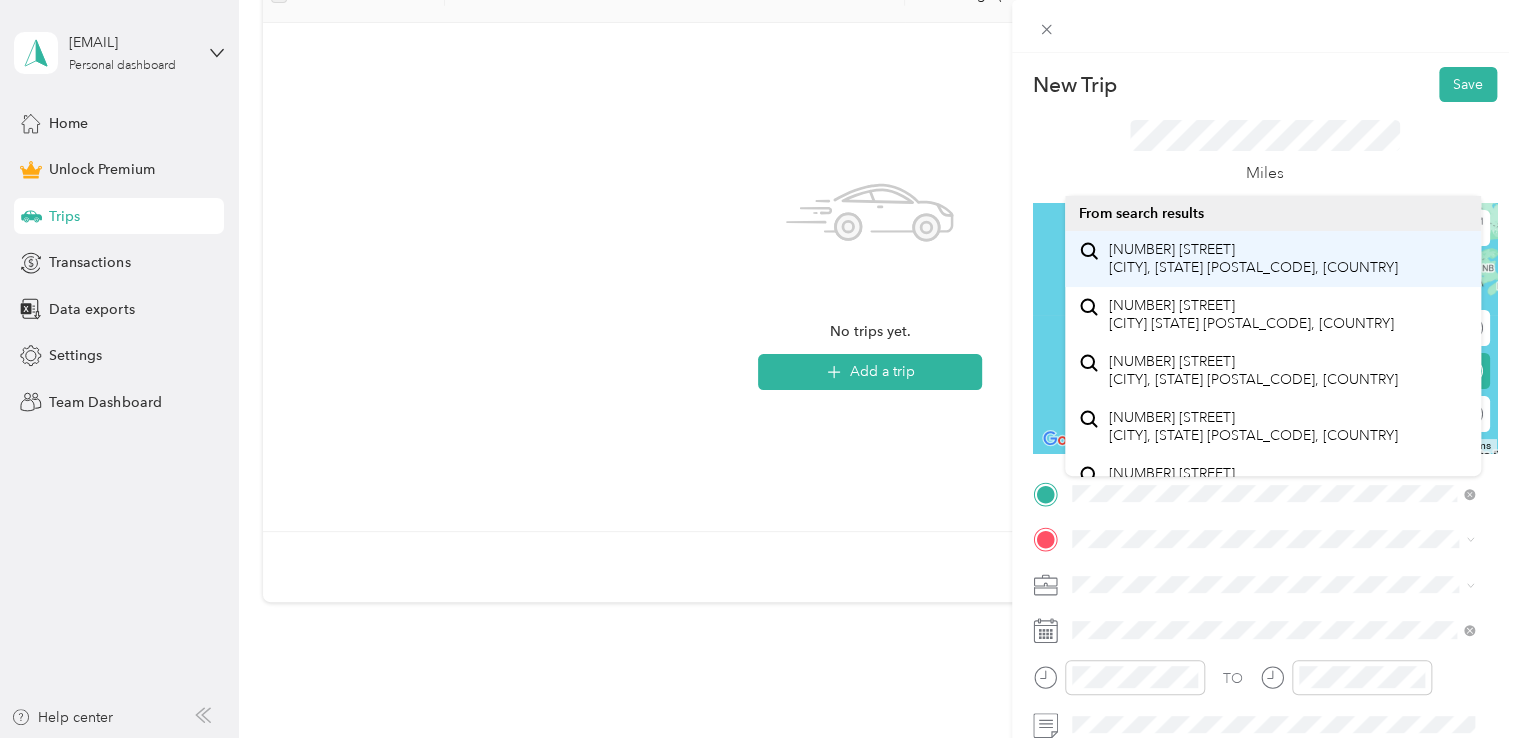 click on "[NUMBER] [STREET]
[CITY], [STATE] [POSTAL_CODE], [COUNTRY]" at bounding box center (1253, 258) 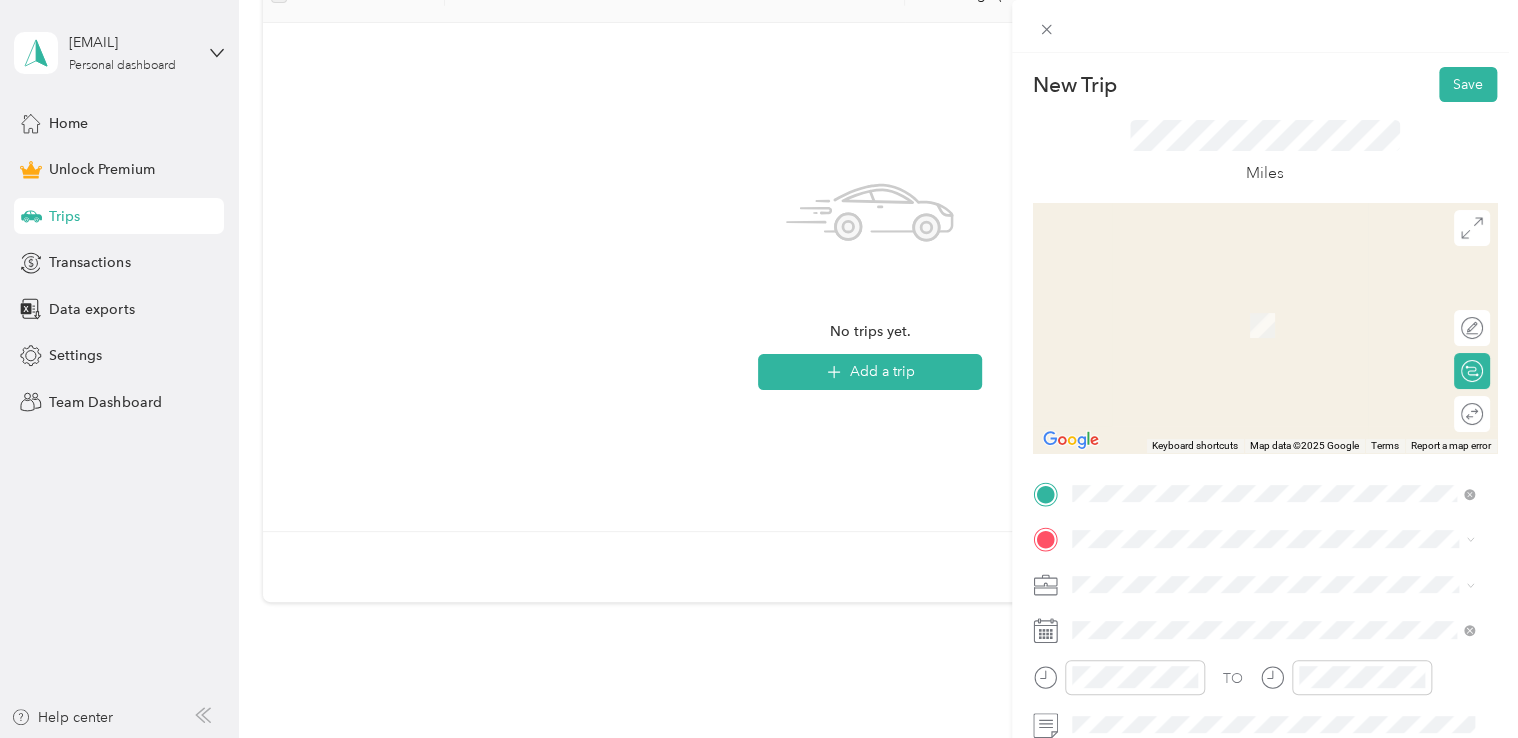 click on "[NUMBER] [STREET]
[CITY], [STATE] [POSTAL_CODE], [COUNTRY]" at bounding box center [1253, 617] 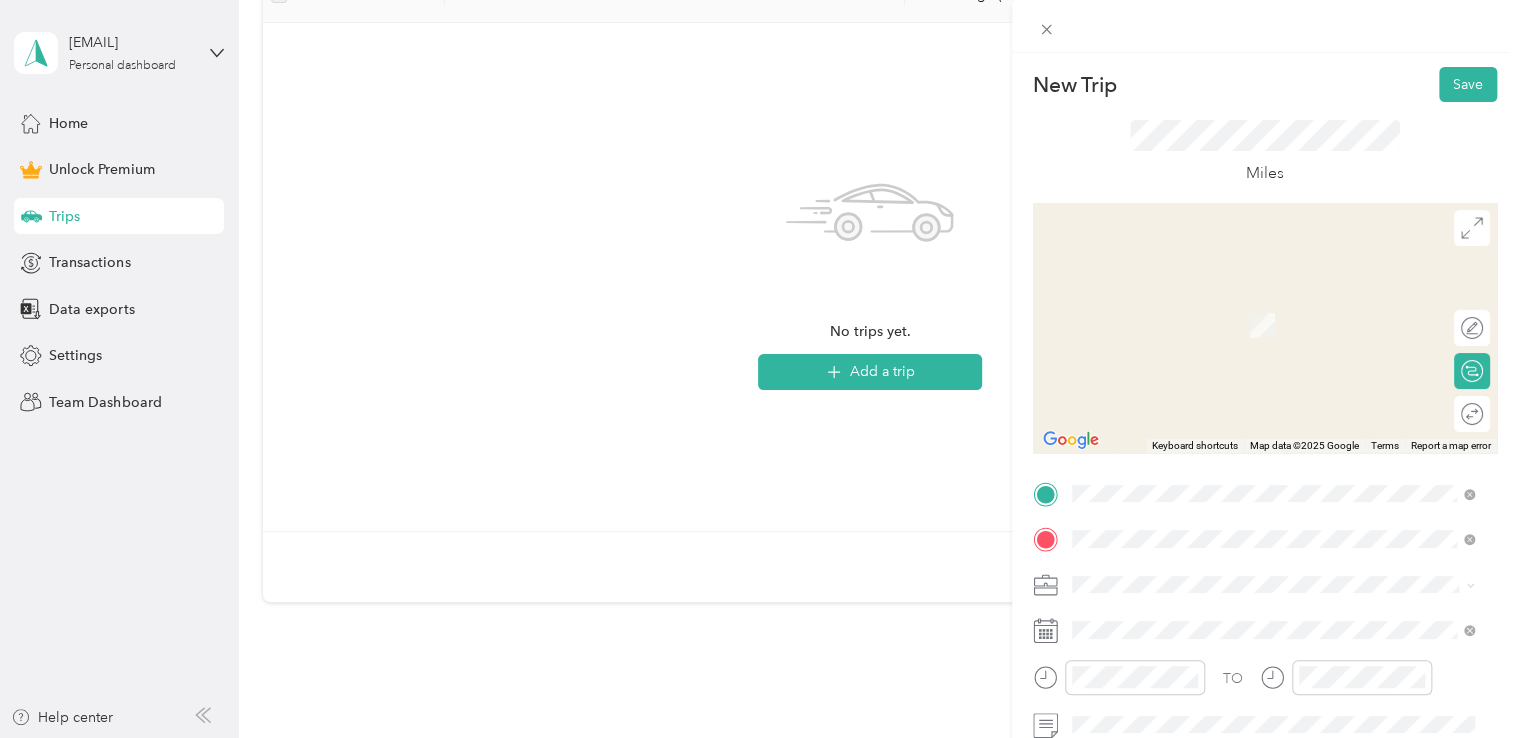 click on "[NUMBER] [STREET]
[CITY], [STATE] [POSTAL_CODE], [COUNTRY]" at bounding box center [1253, 619] 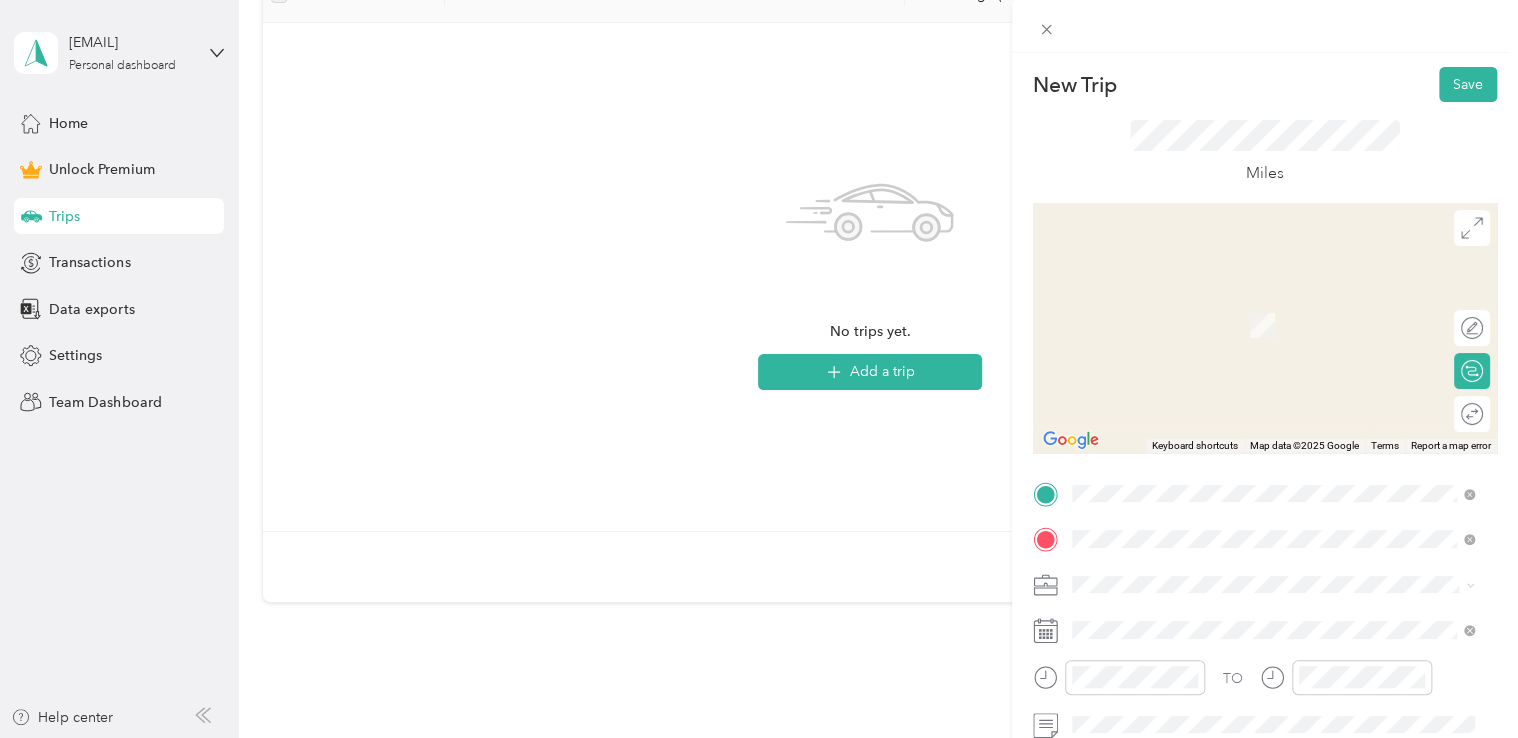 click on "[NUMBER] [STREET]
[CITY], [STATE] [POSTAL_CODE], [COUNTRY]" at bounding box center (1253, 619) 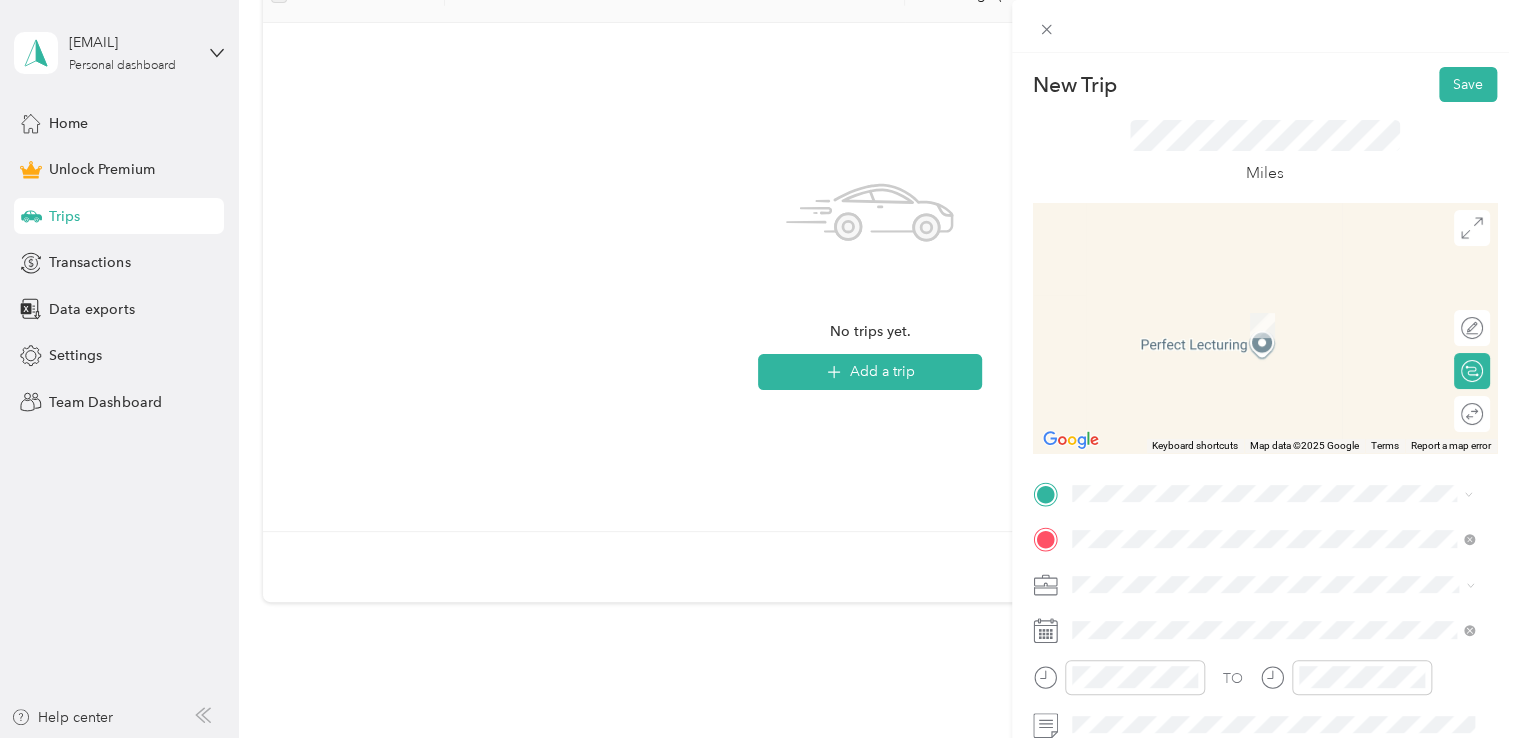 click on "[STREET]
[CITY], [STATE] [POSTAL_CODE], [COUNTRY]" at bounding box center [1253, 258] 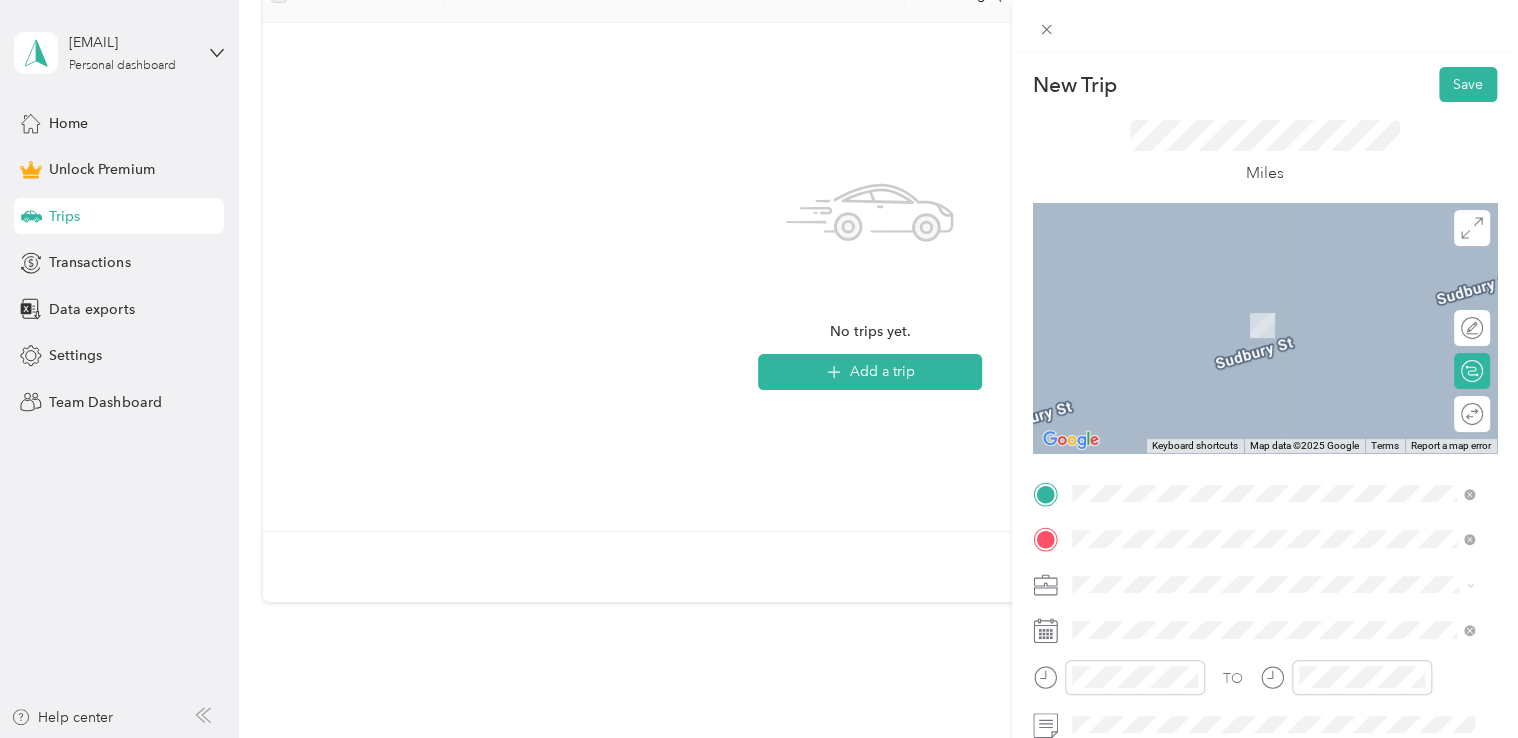 click on "[NUMBER] [STREET]
[CITY], [STATE] [POSTAL_CODE], [COUNTRY]" at bounding box center [1253, 304] 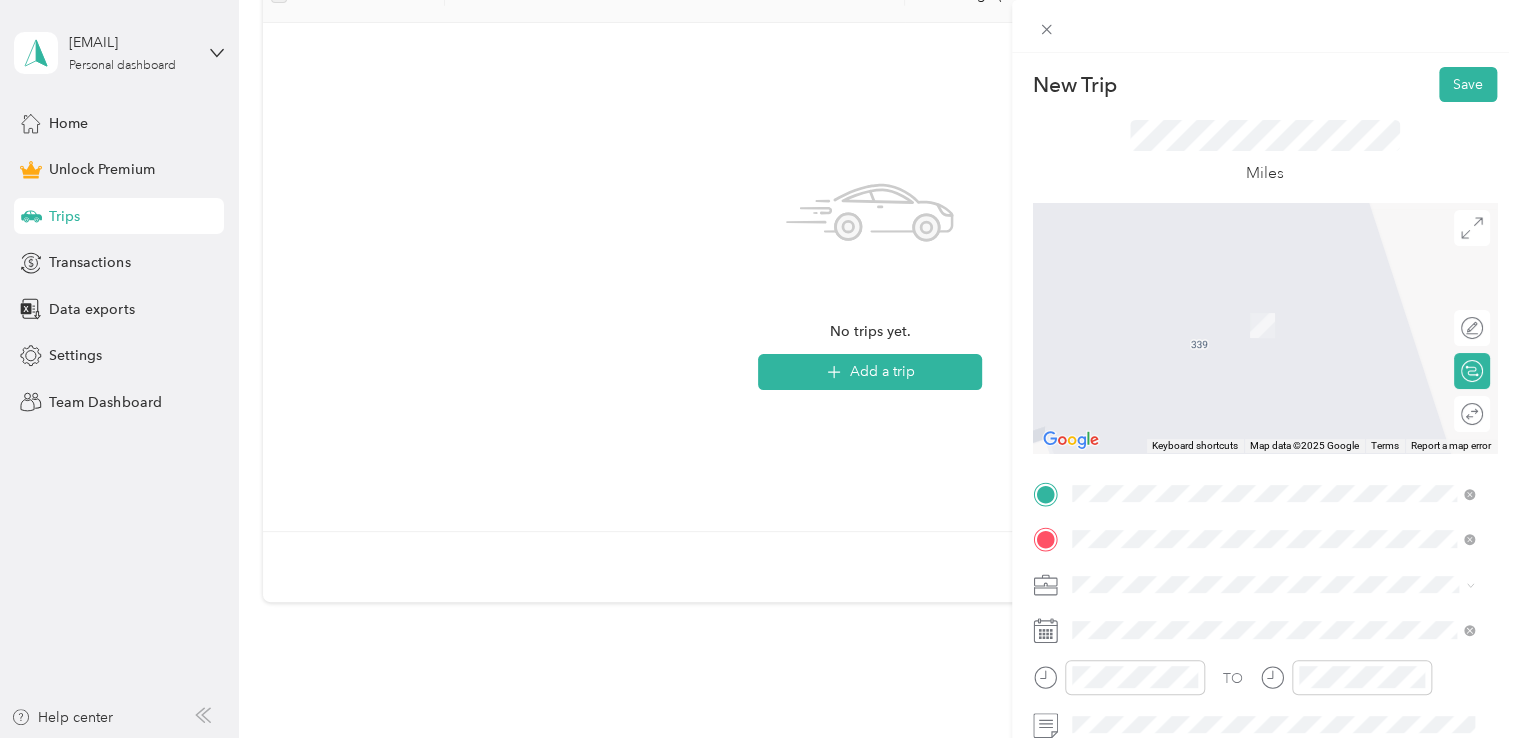 click on "[NUMBER] [STREET]
[CITY], [STATE] [POSTAL_CODE], [COUNTRY]" at bounding box center (1253, 258) 